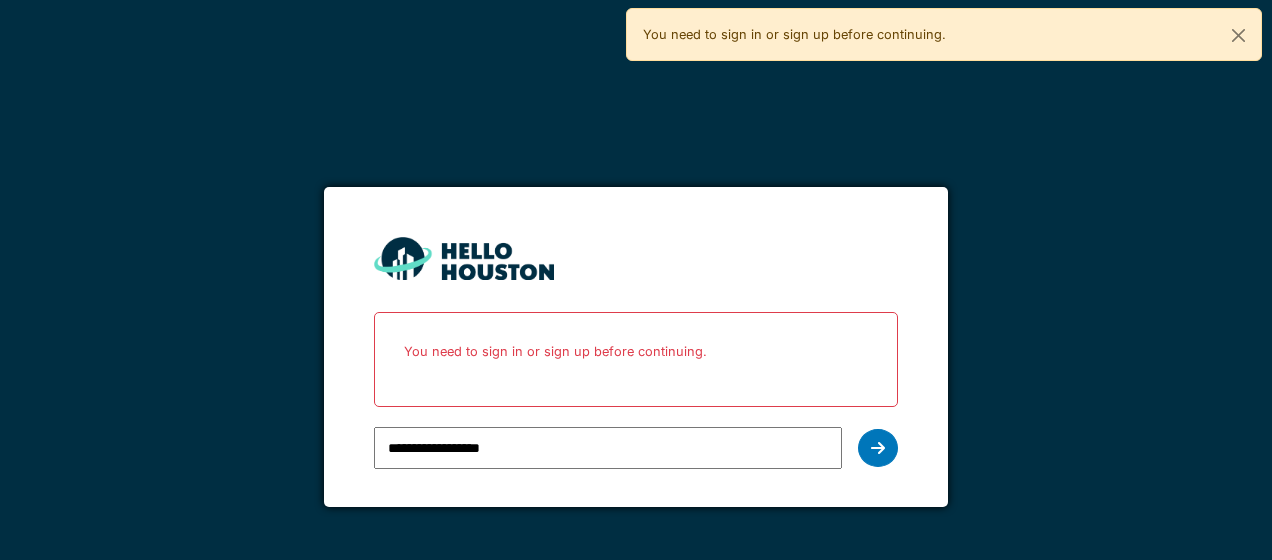scroll, scrollTop: 0, scrollLeft: 0, axis: both 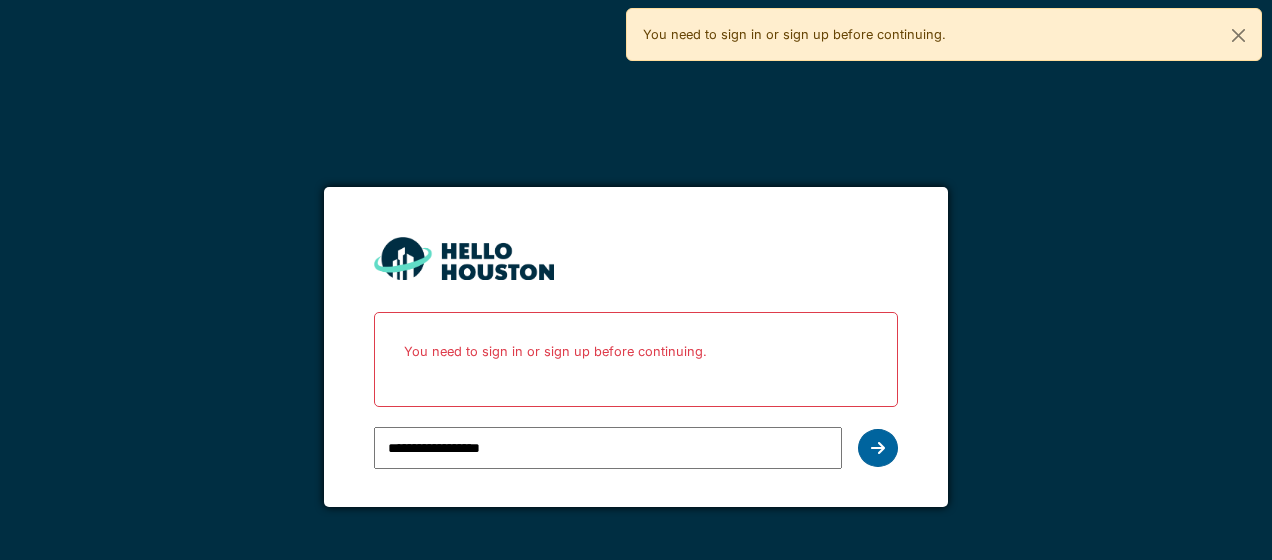 click at bounding box center (878, 448) 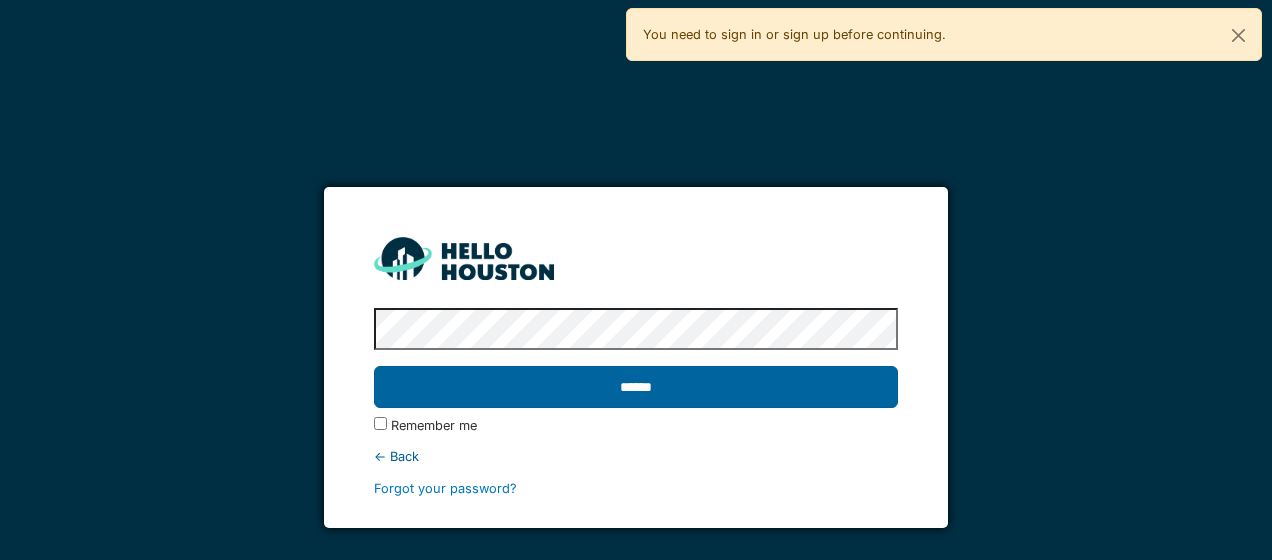 click on "******" at bounding box center (635, 387) 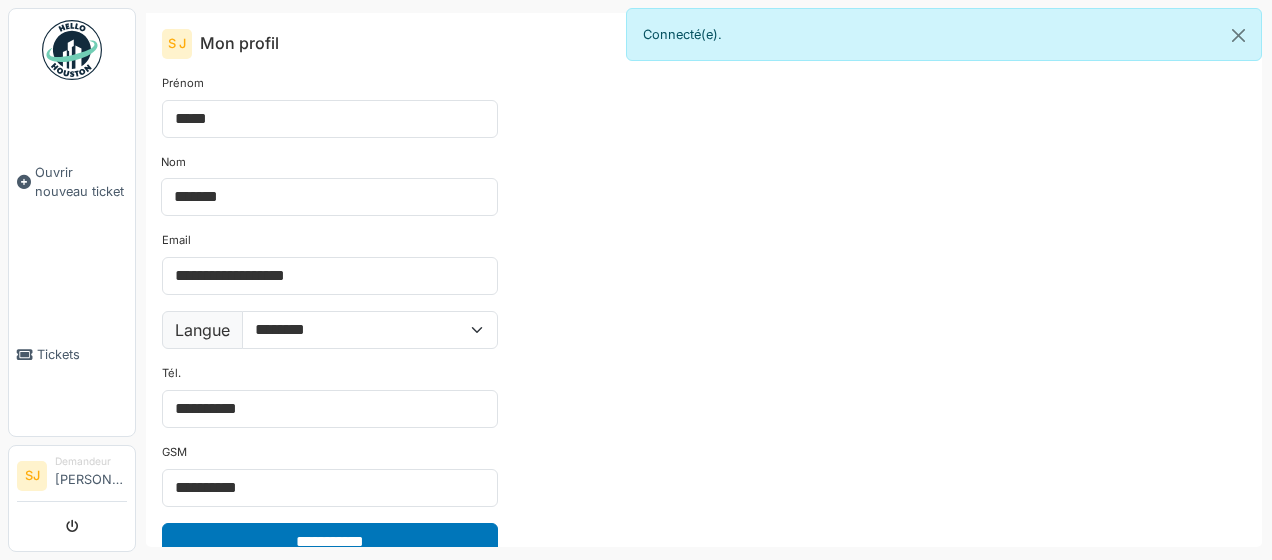 scroll, scrollTop: 0, scrollLeft: 0, axis: both 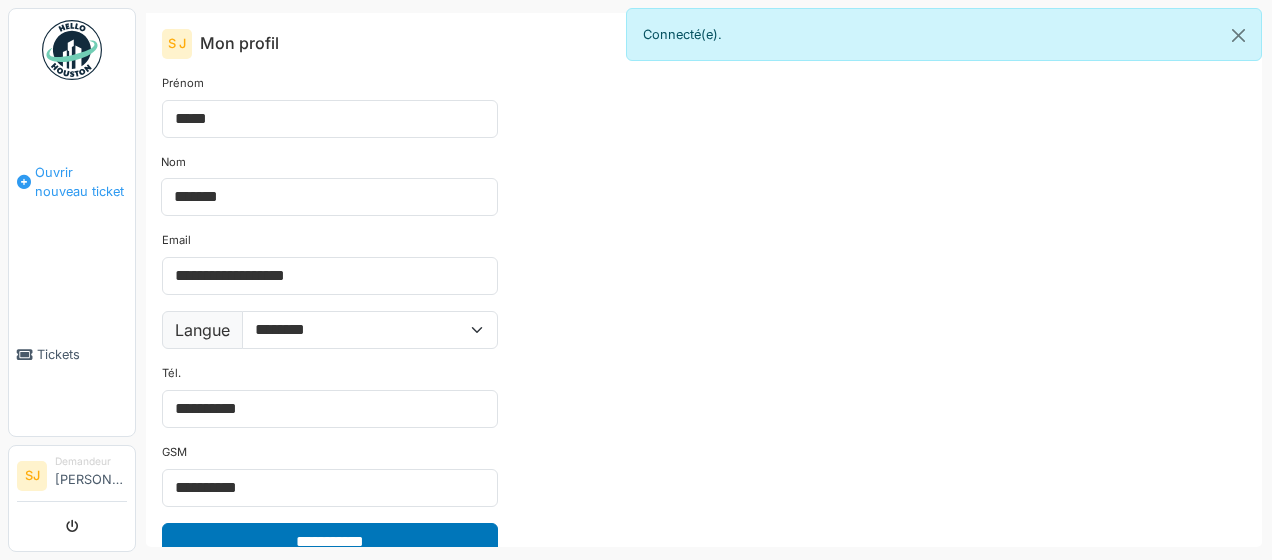 click on "Ouvrir nouveau ticket" at bounding box center (81, 182) 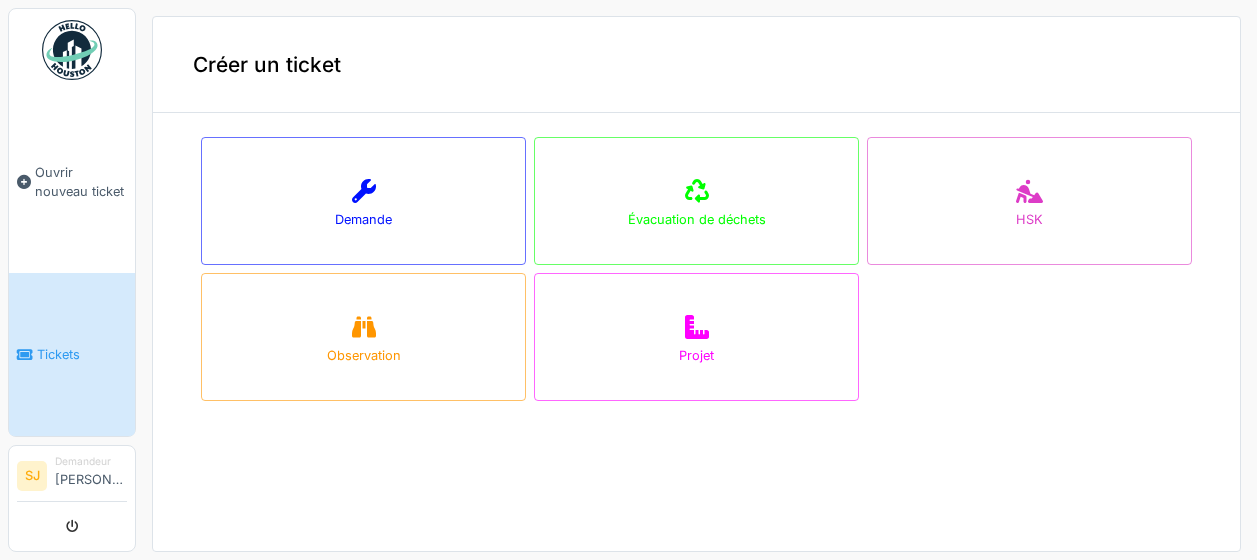 scroll, scrollTop: 0, scrollLeft: 0, axis: both 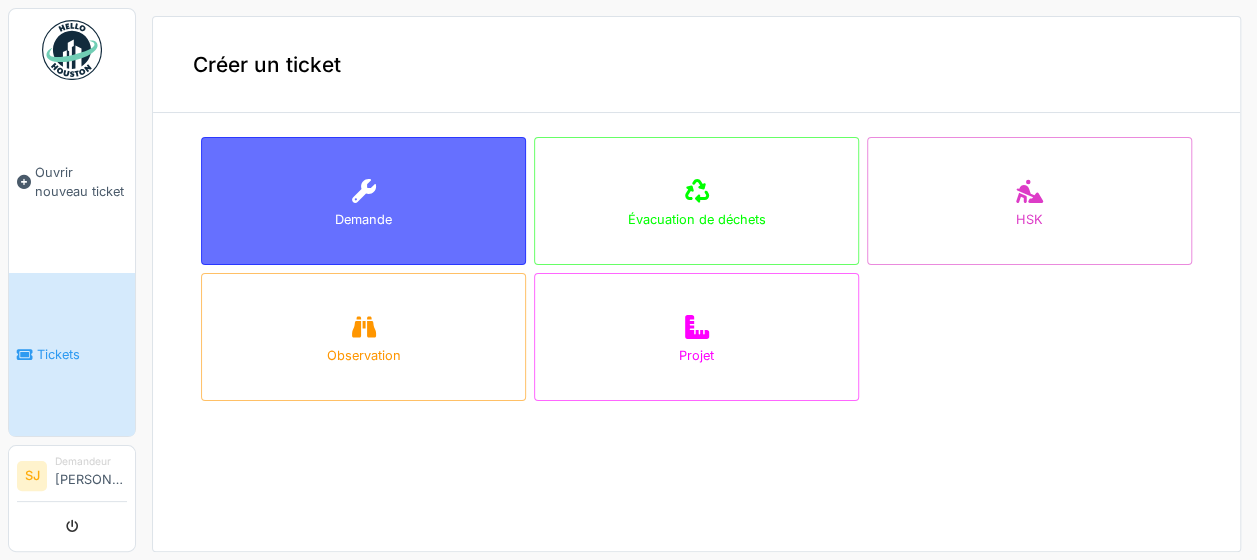 click on "Demande" at bounding box center [363, 201] 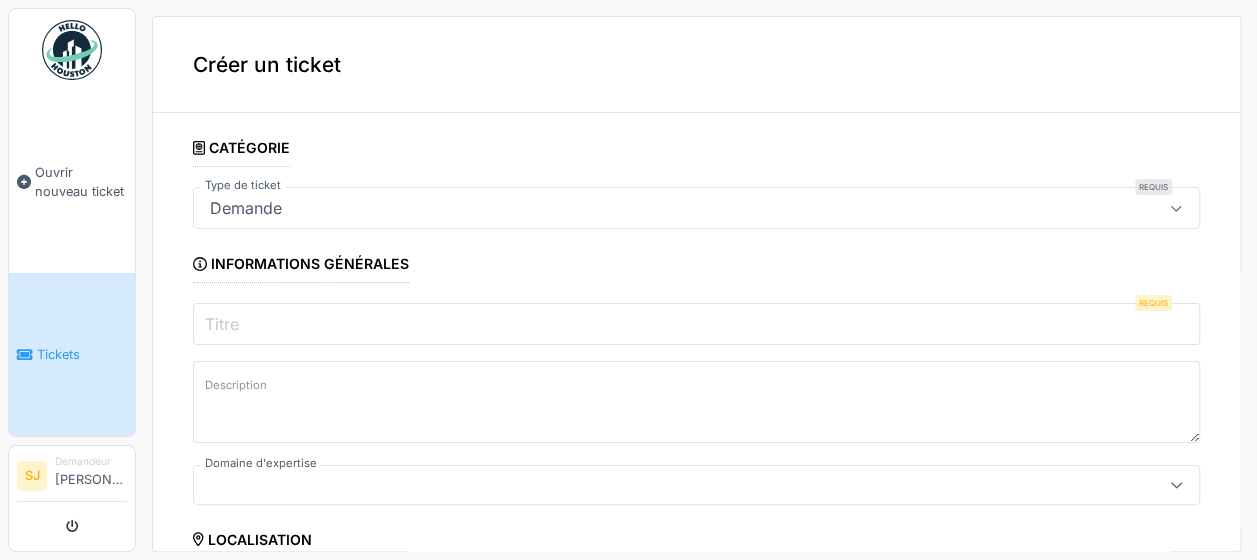 click on "Demande" at bounding box center [646, 208] 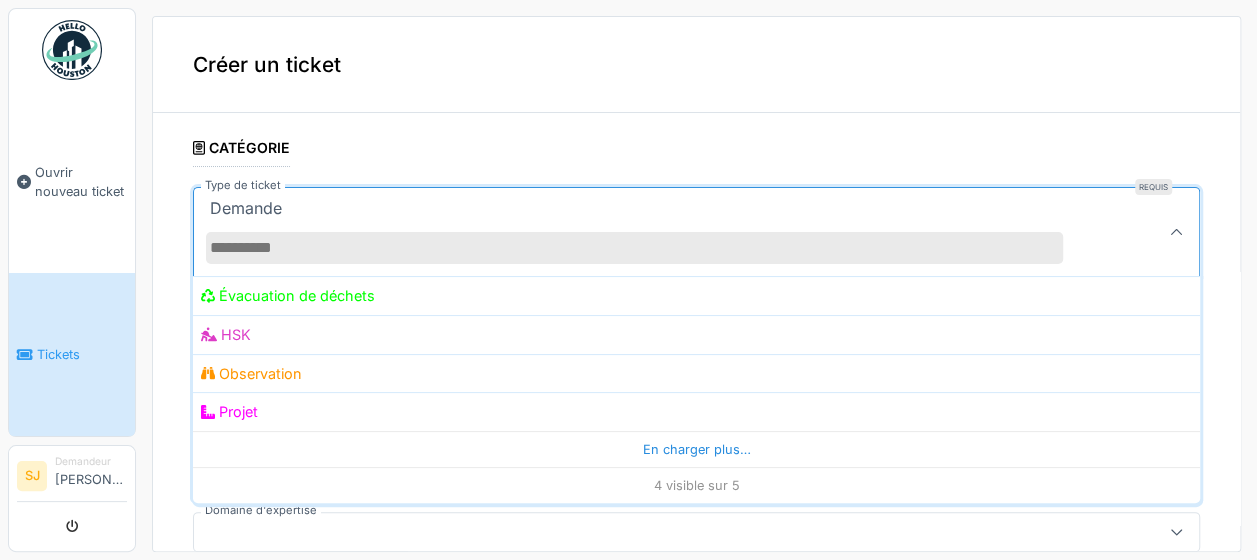 click on "Demande" at bounding box center (646, 232) 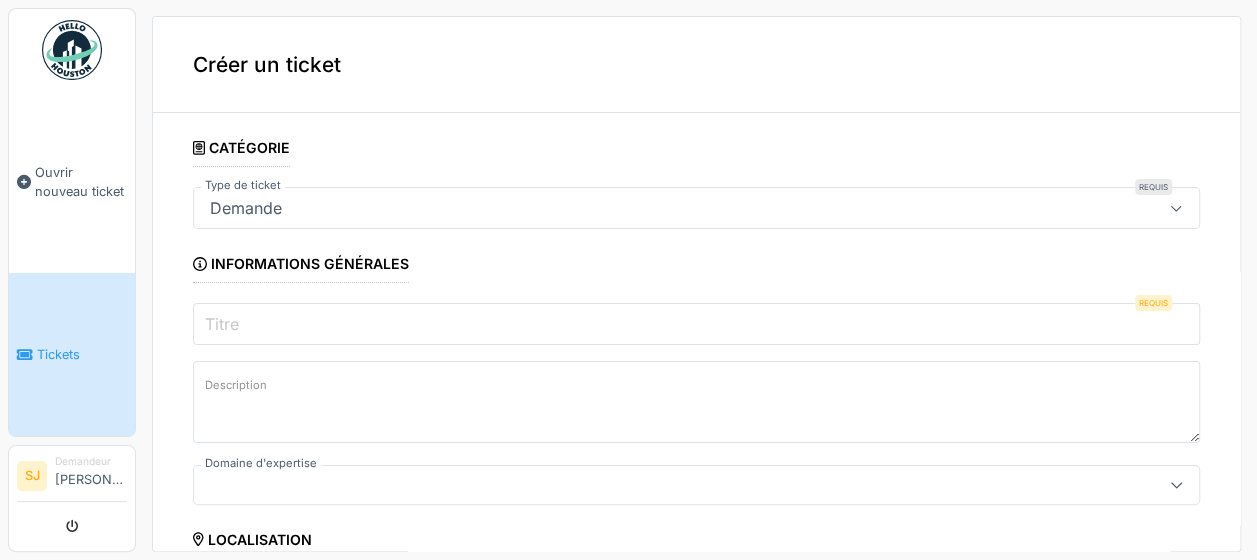 click on "Titre" at bounding box center [696, 324] 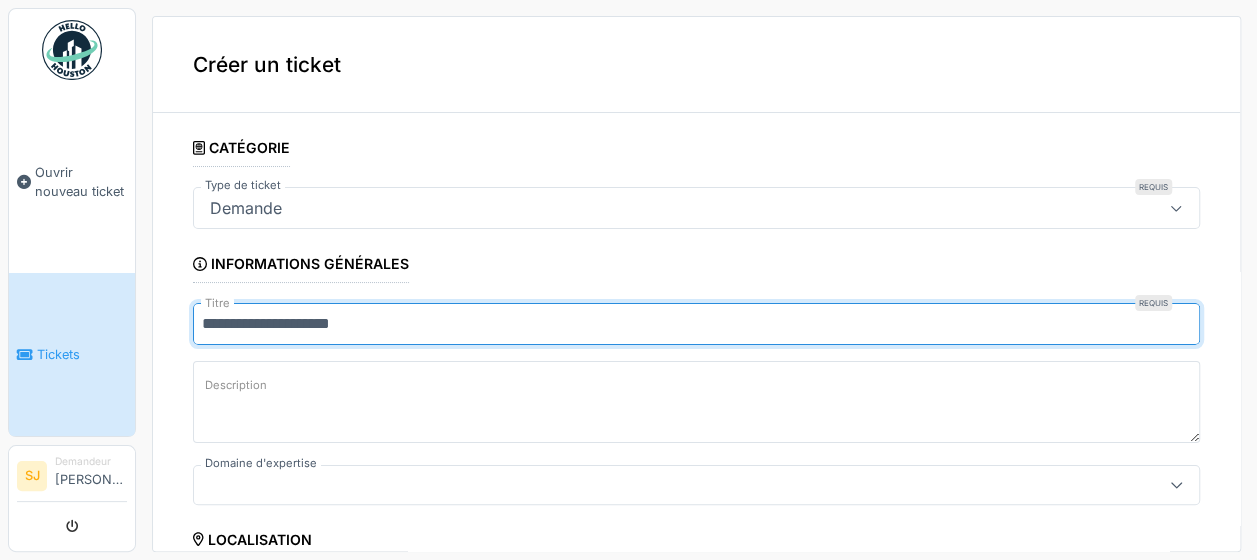 type on "**********" 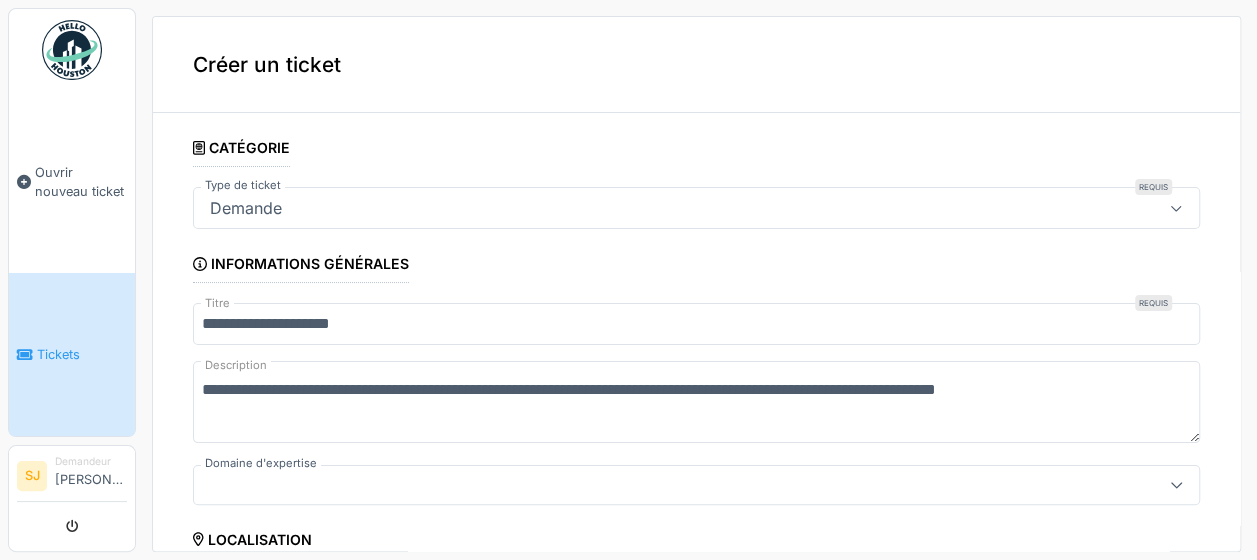 click on "**********" at bounding box center (696, 402) 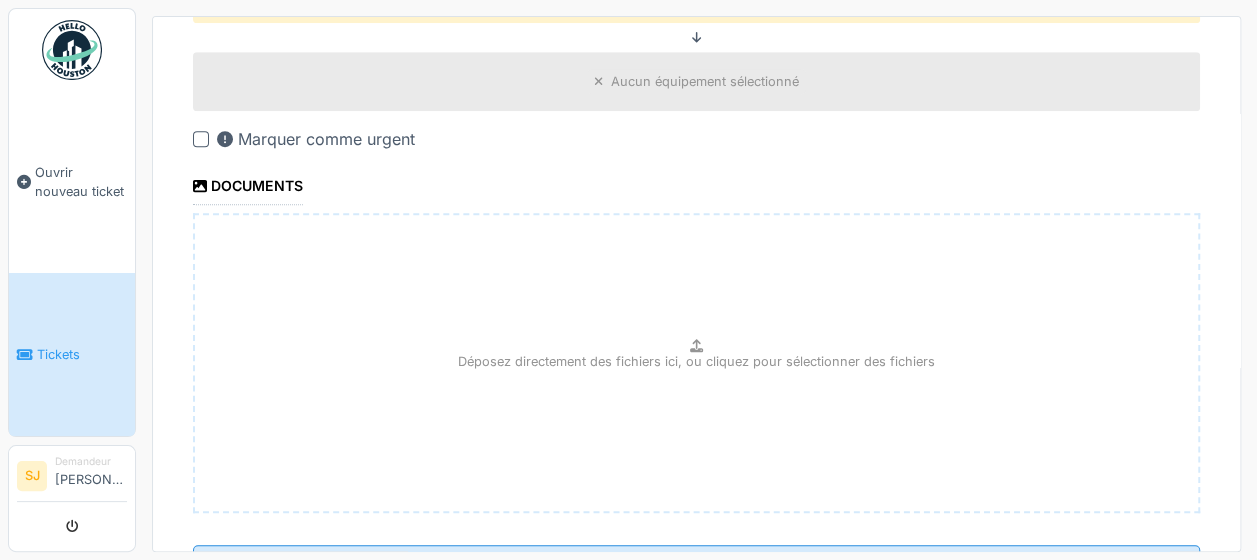 scroll, scrollTop: 700, scrollLeft: 0, axis: vertical 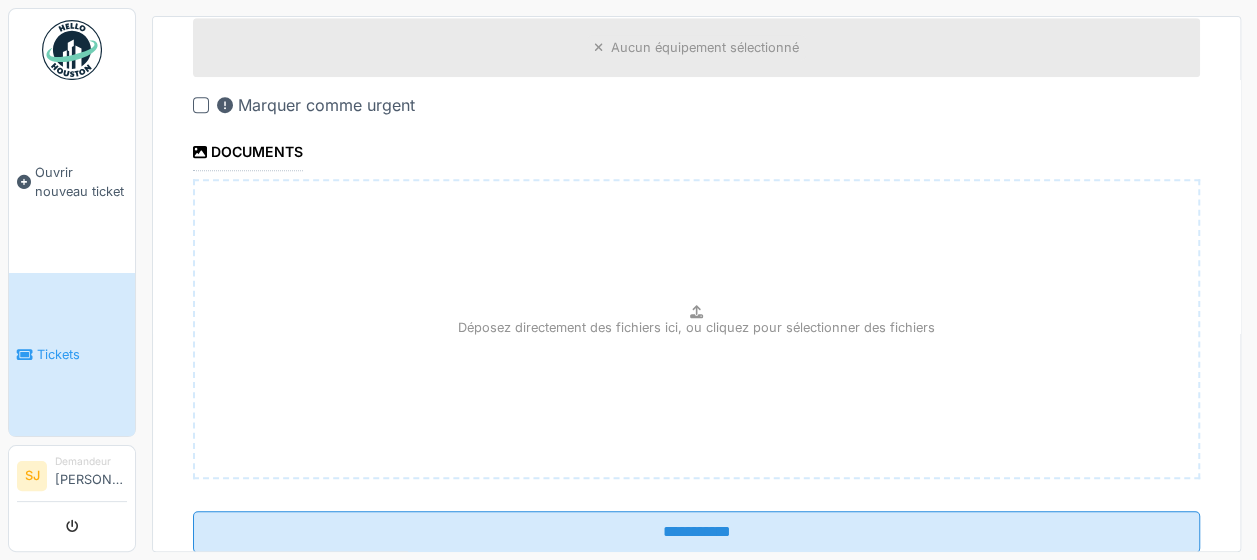 type on "**********" 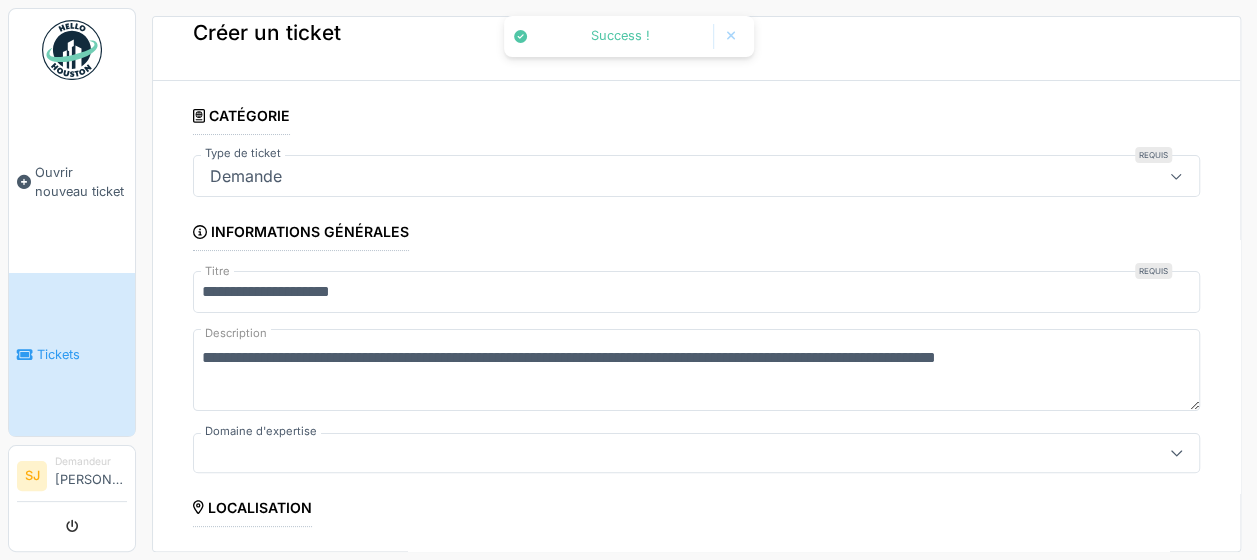 scroll, scrollTop: 0, scrollLeft: 0, axis: both 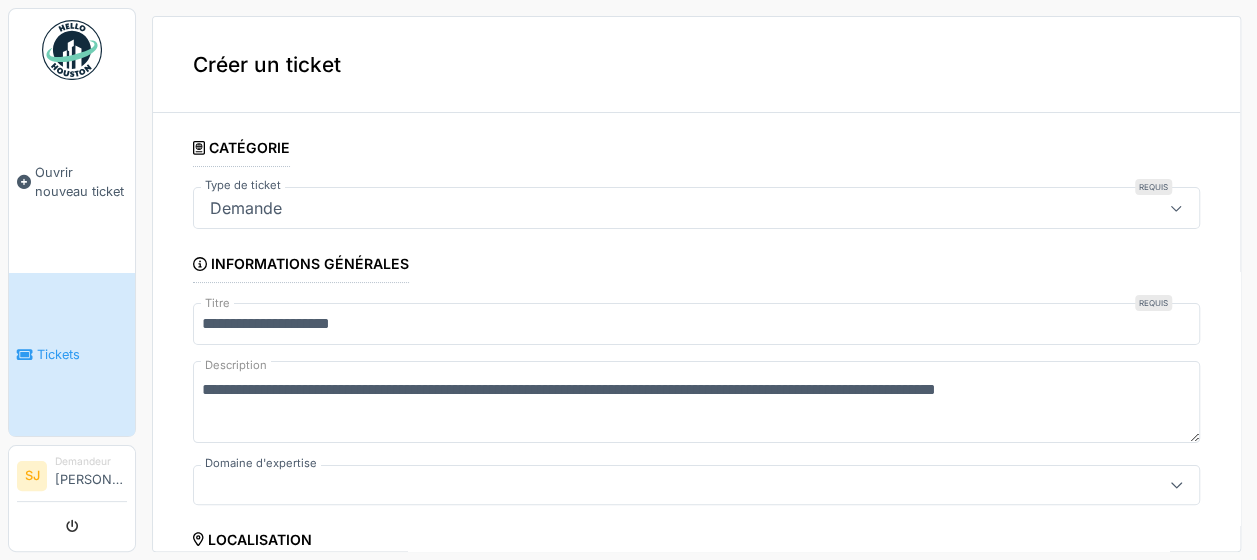 click on "**********" at bounding box center [696, 402] 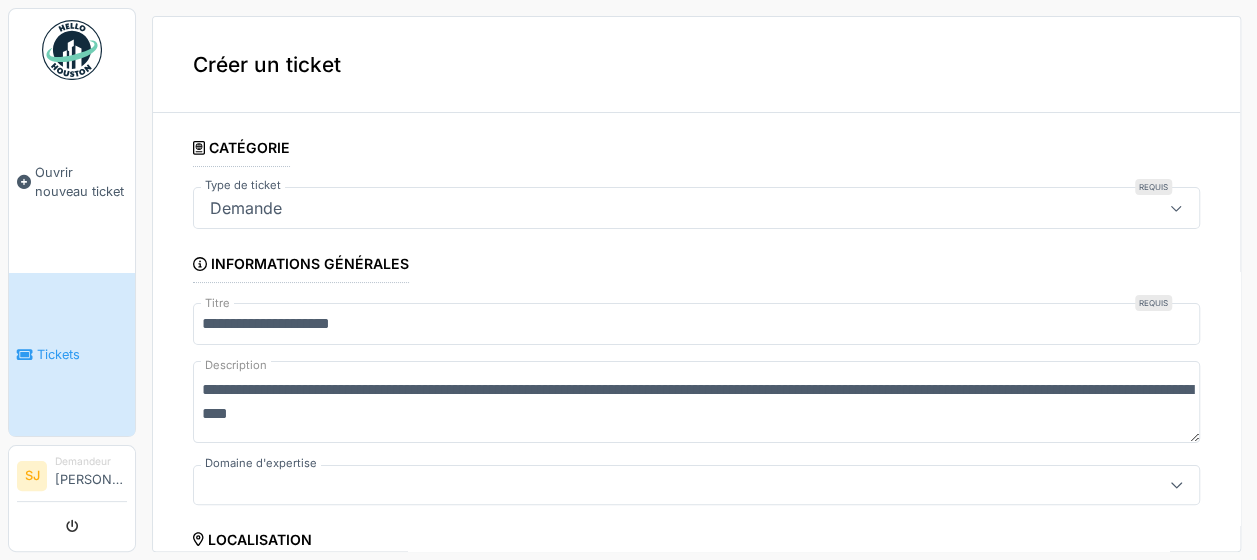 click on "**********" at bounding box center (696, 402) 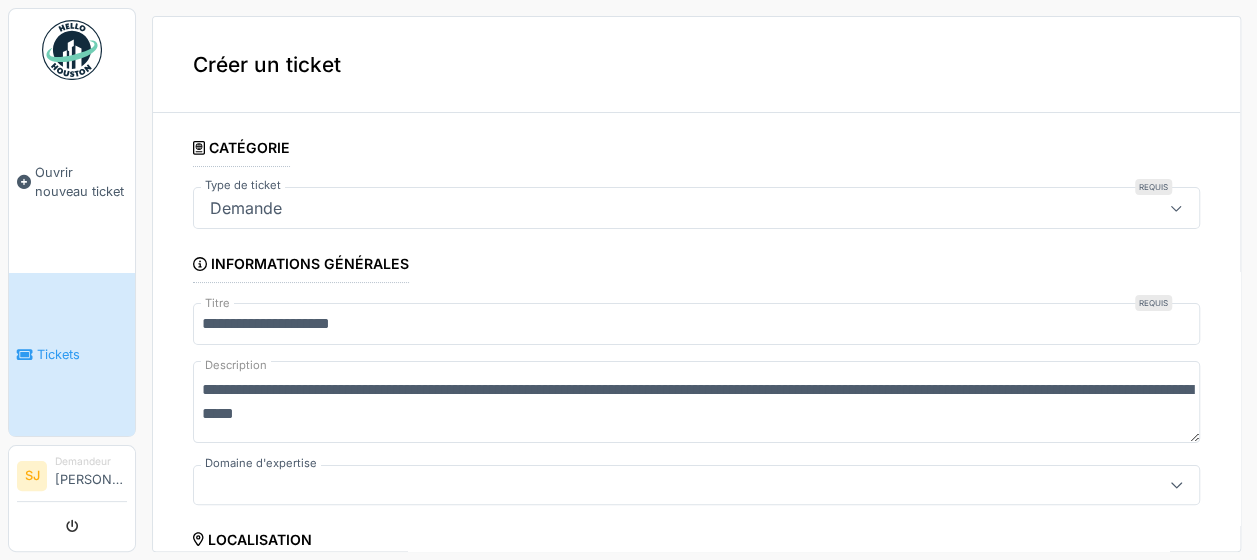 click on "**********" at bounding box center [696, 402] 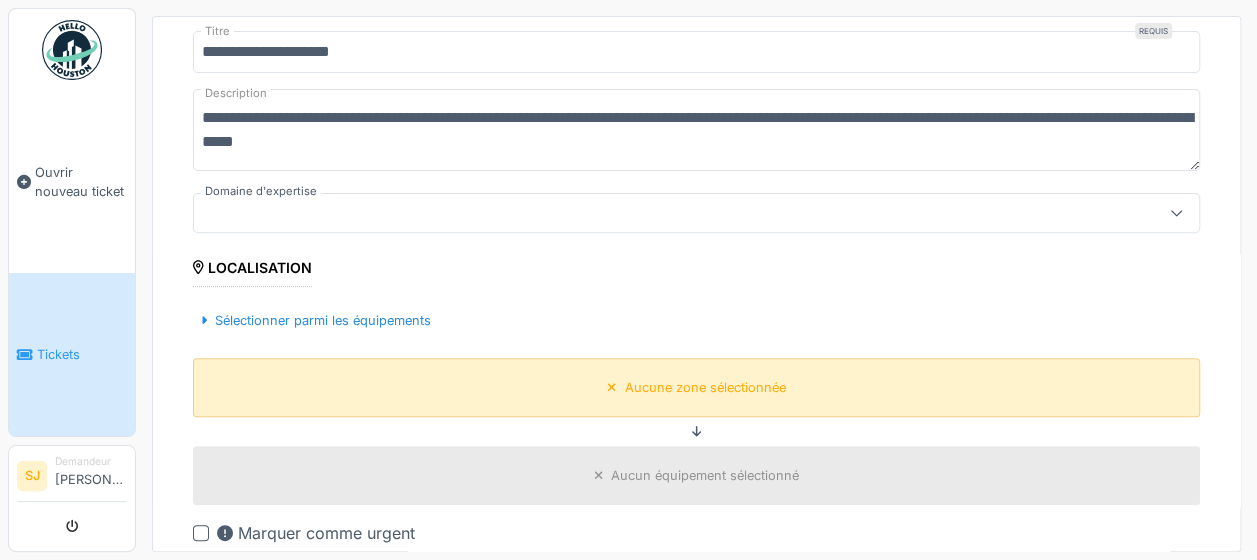 scroll, scrollTop: 200, scrollLeft: 0, axis: vertical 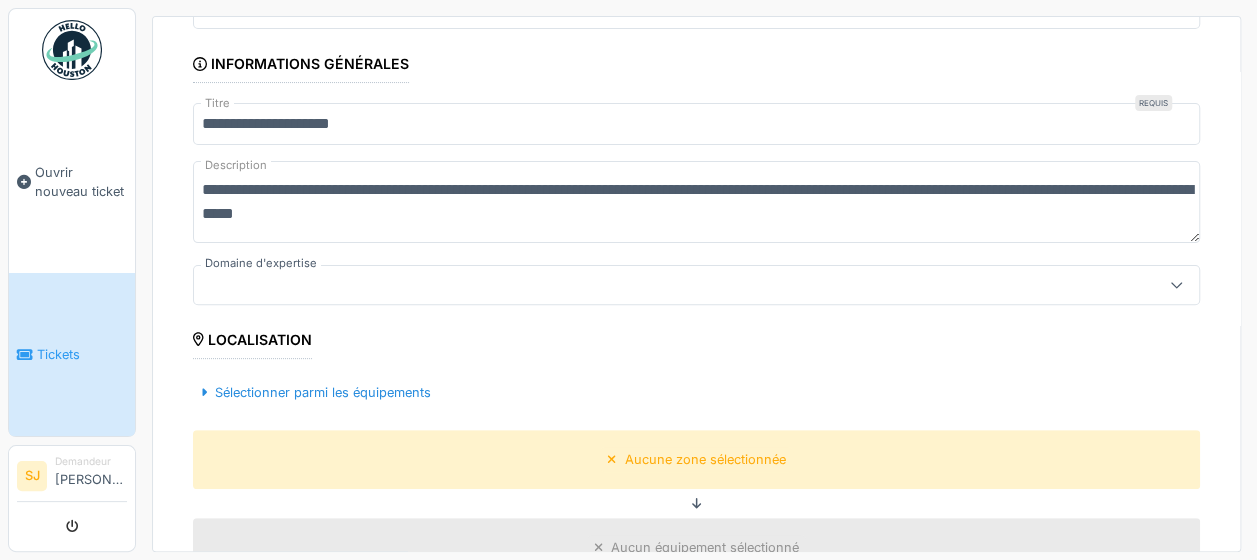 type on "**********" 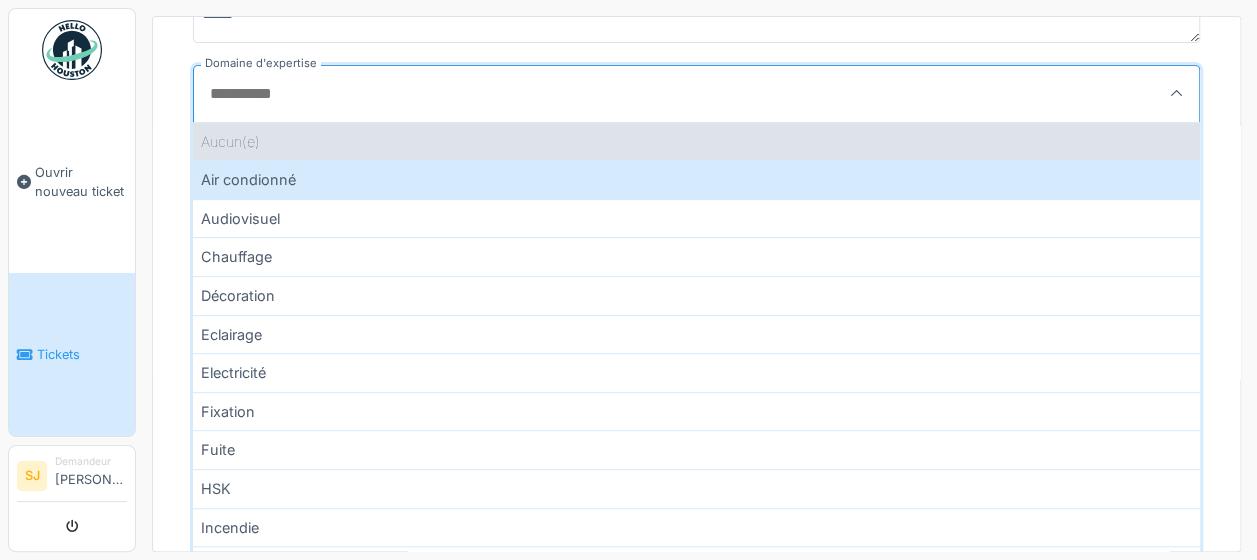 scroll, scrollTop: 600, scrollLeft: 0, axis: vertical 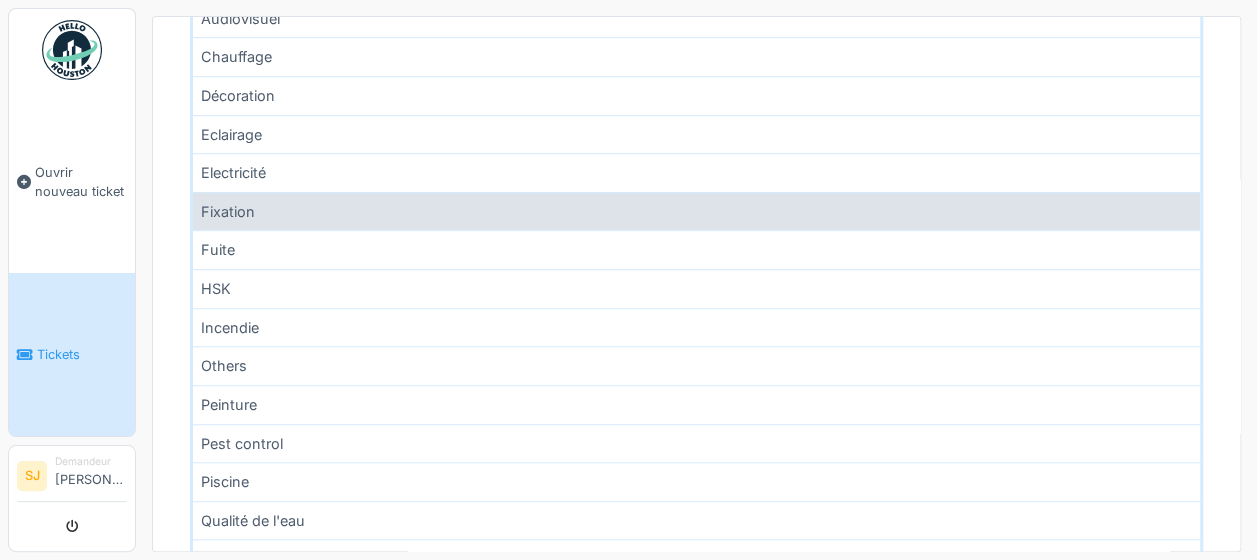 click on "Fixation" at bounding box center (696, 211) 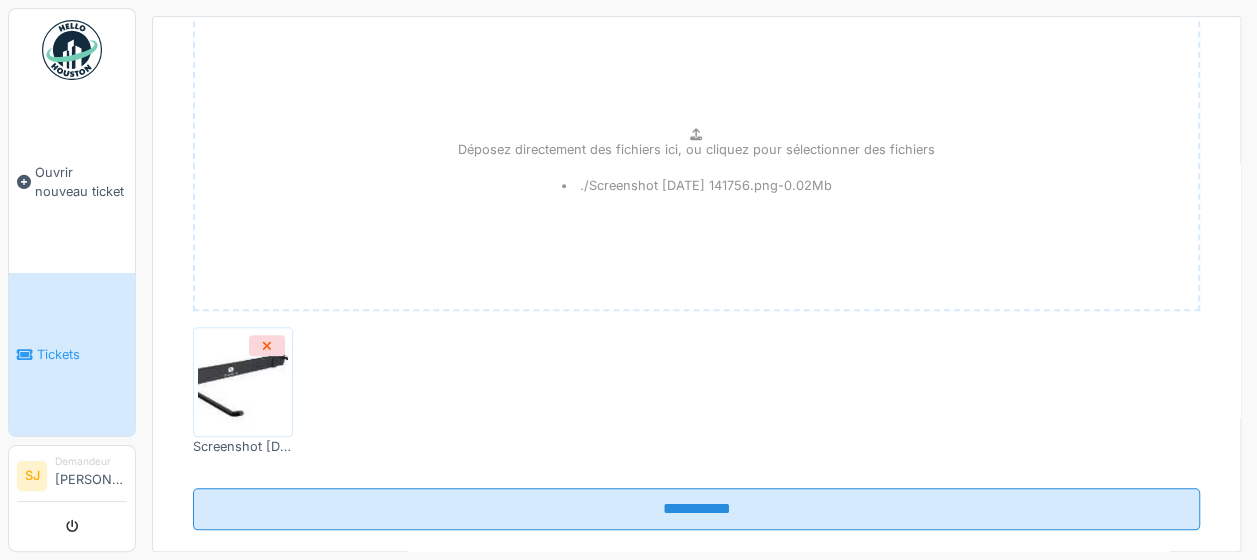scroll, scrollTop: 896, scrollLeft: 0, axis: vertical 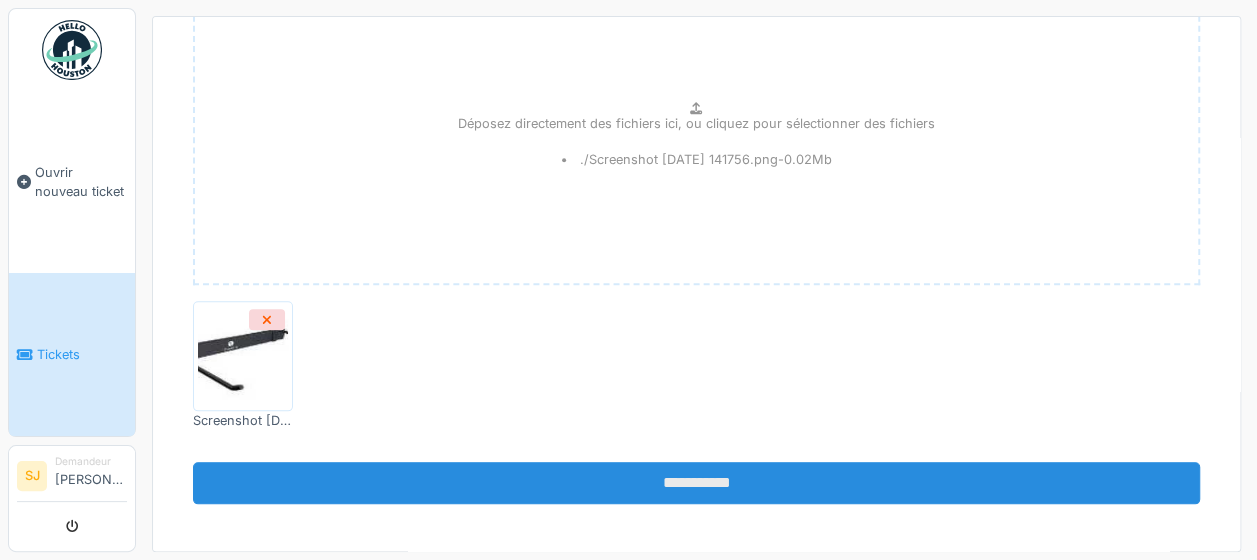 click on "**********" at bounding box center (696, 483) 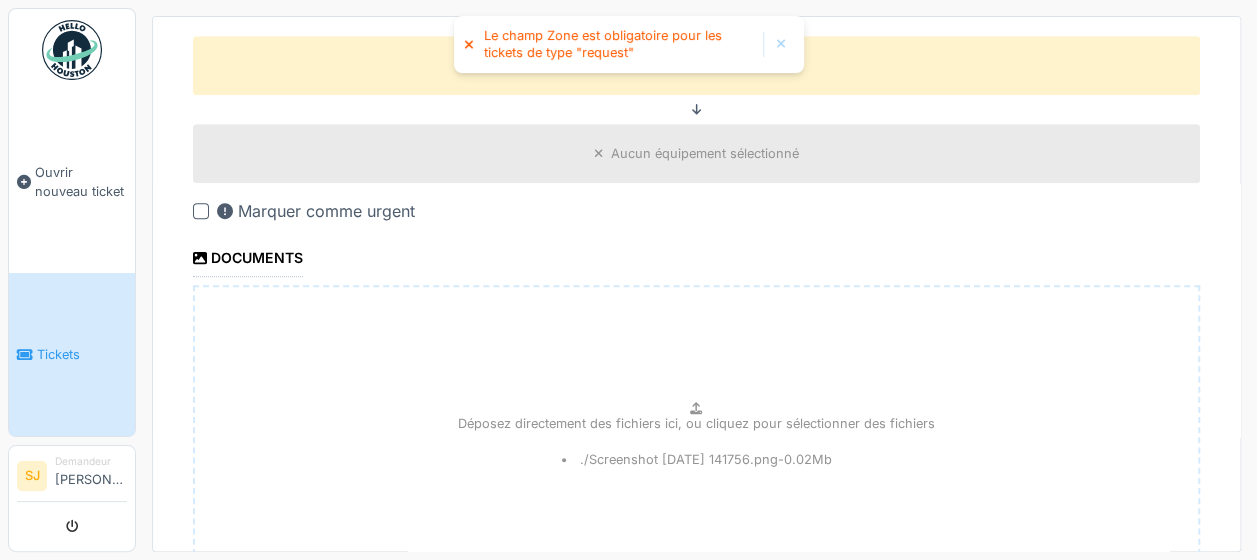 scroll, scrollTop: 296, scrollLeft: 0, axis: vertical 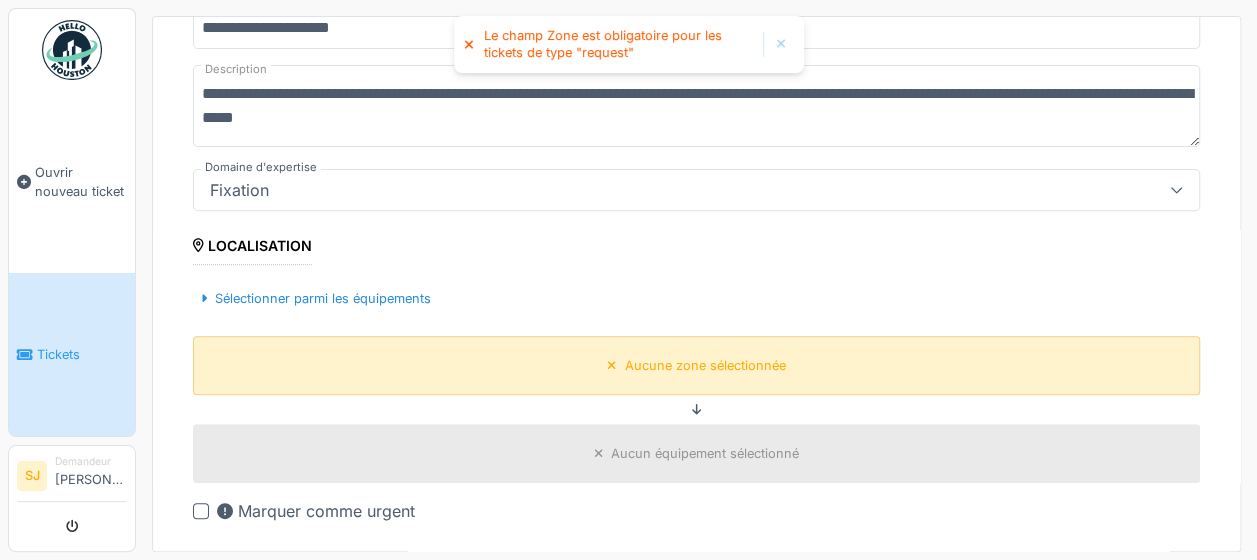 click on "Aucune zone sélectionnée" at bounding box center (705, 365) 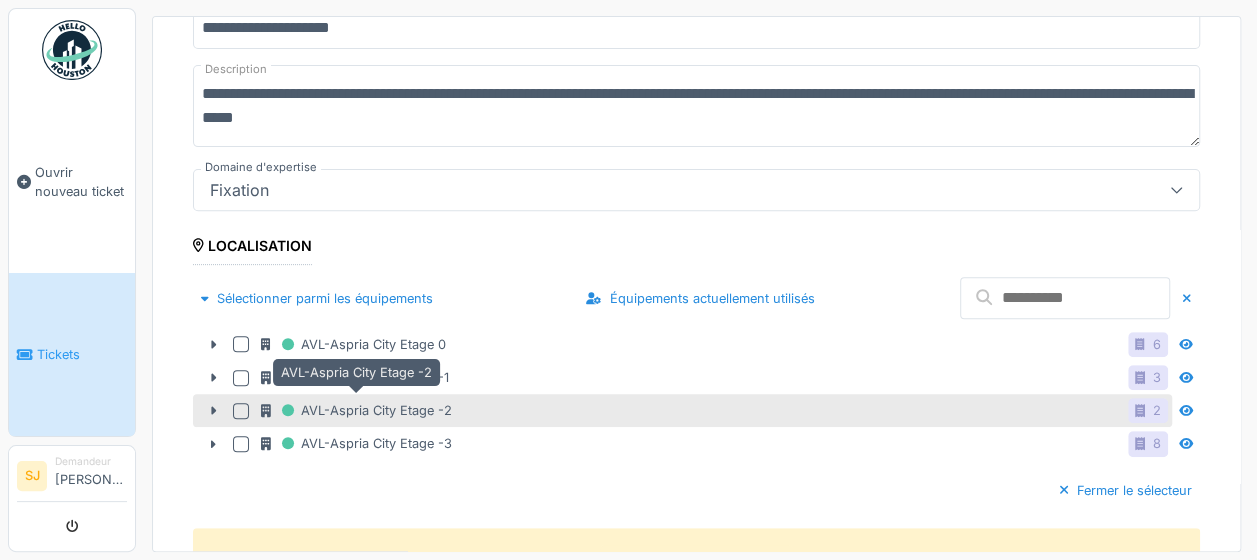 click on "AVL-Aspria City Etage -2" at bounding box center [356, 410] 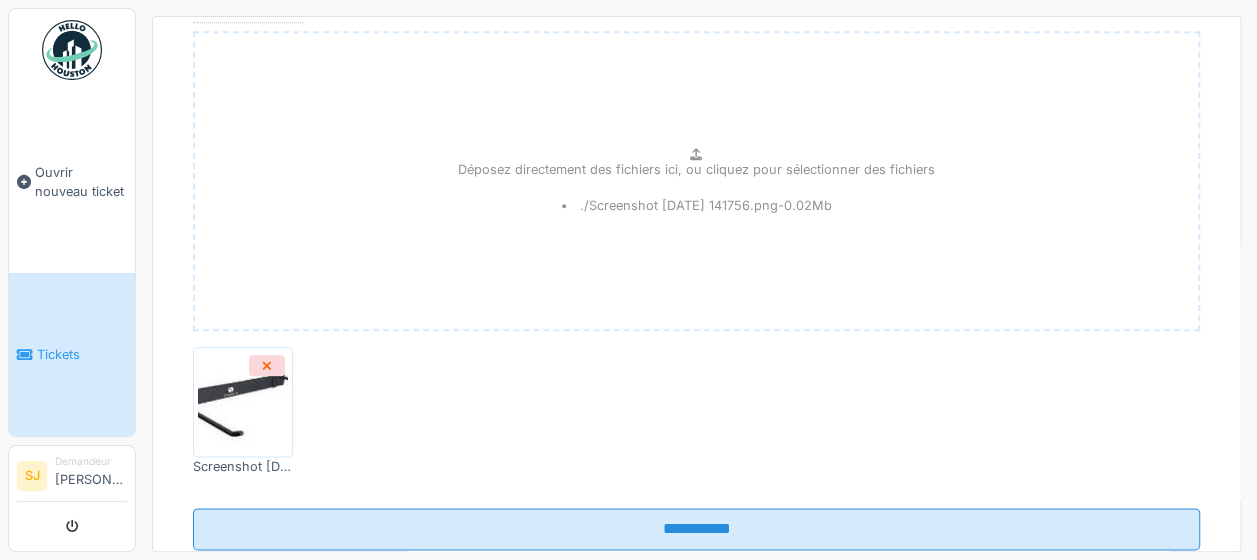 scroll, scrollTop: 1086, scrollLeft: 0, axis: vertical 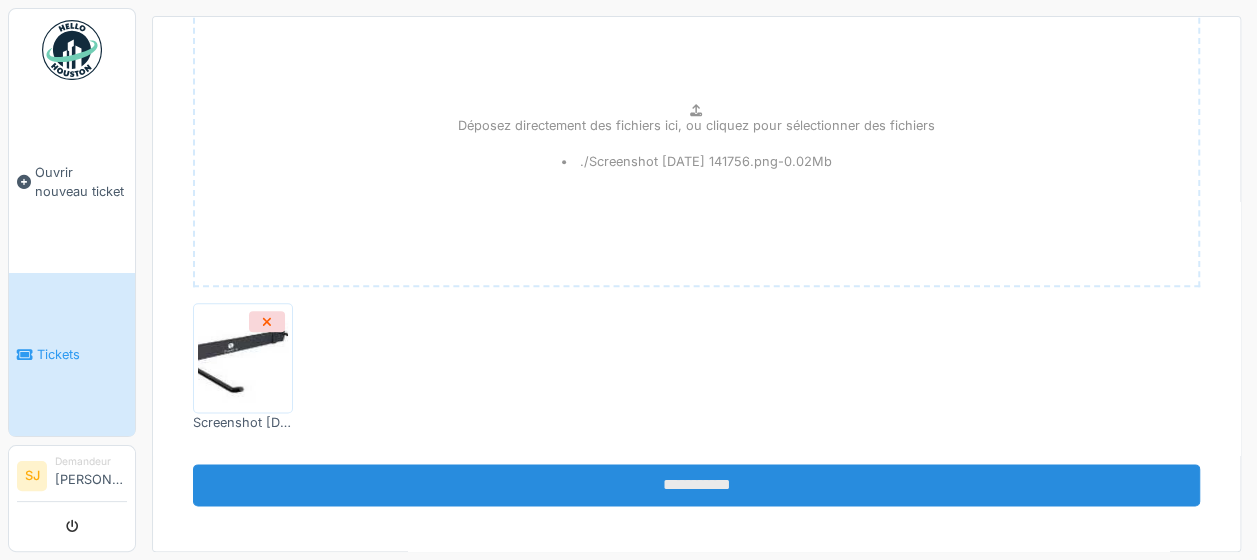 click on "**********" at bounding box center [696, 485] 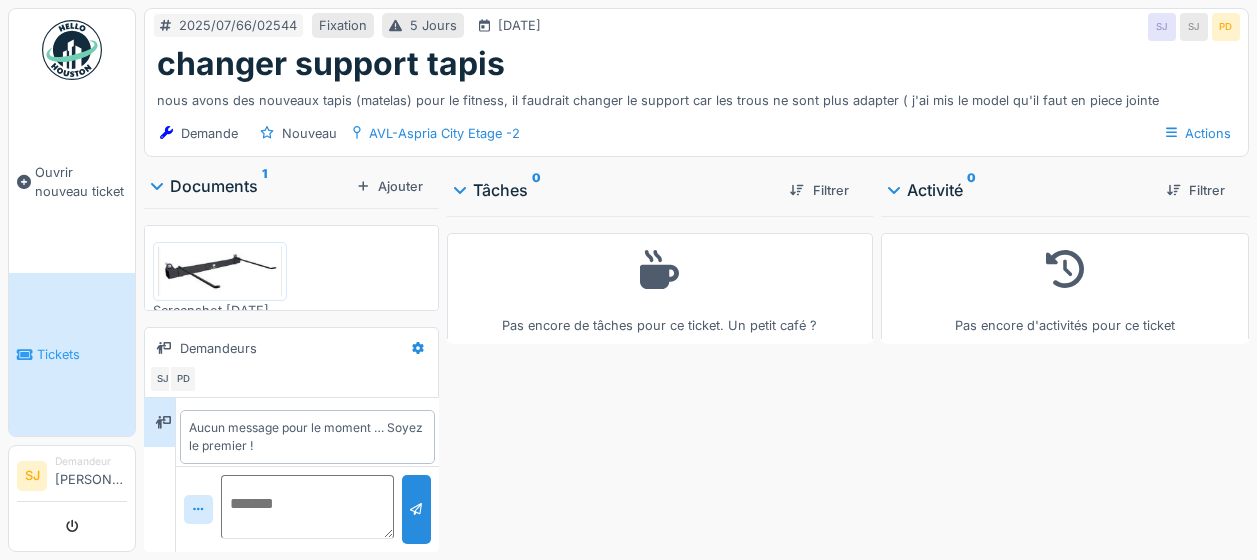 scroll, scrollTop: 0, scrollLeft: 0, axis: both 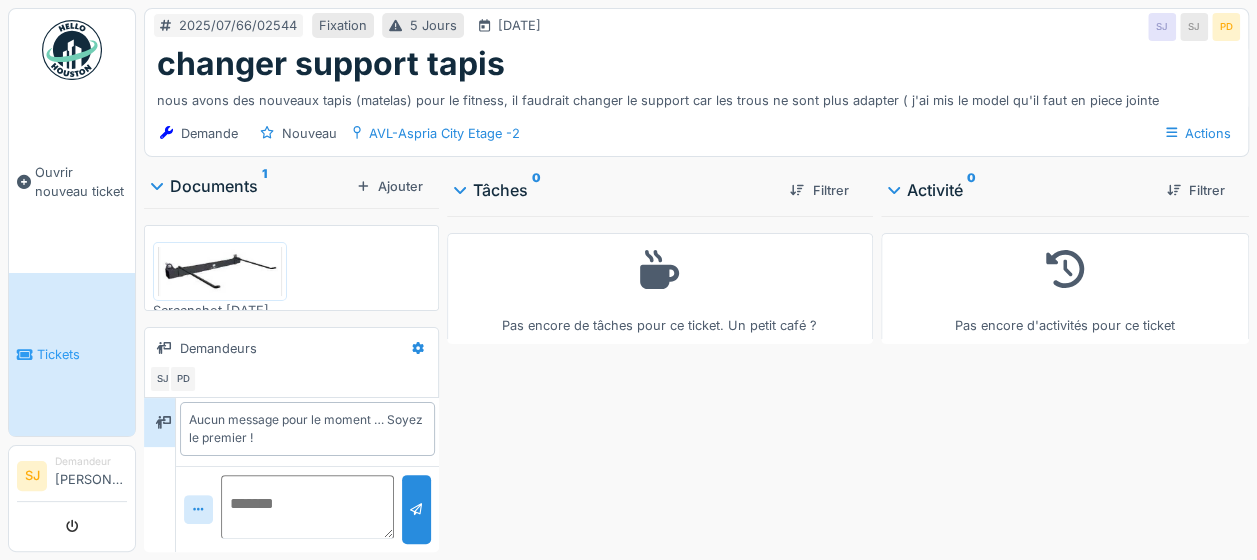 click on "Pas encore d'activités pour ce ticket" at bounding box center [1065, 380] 